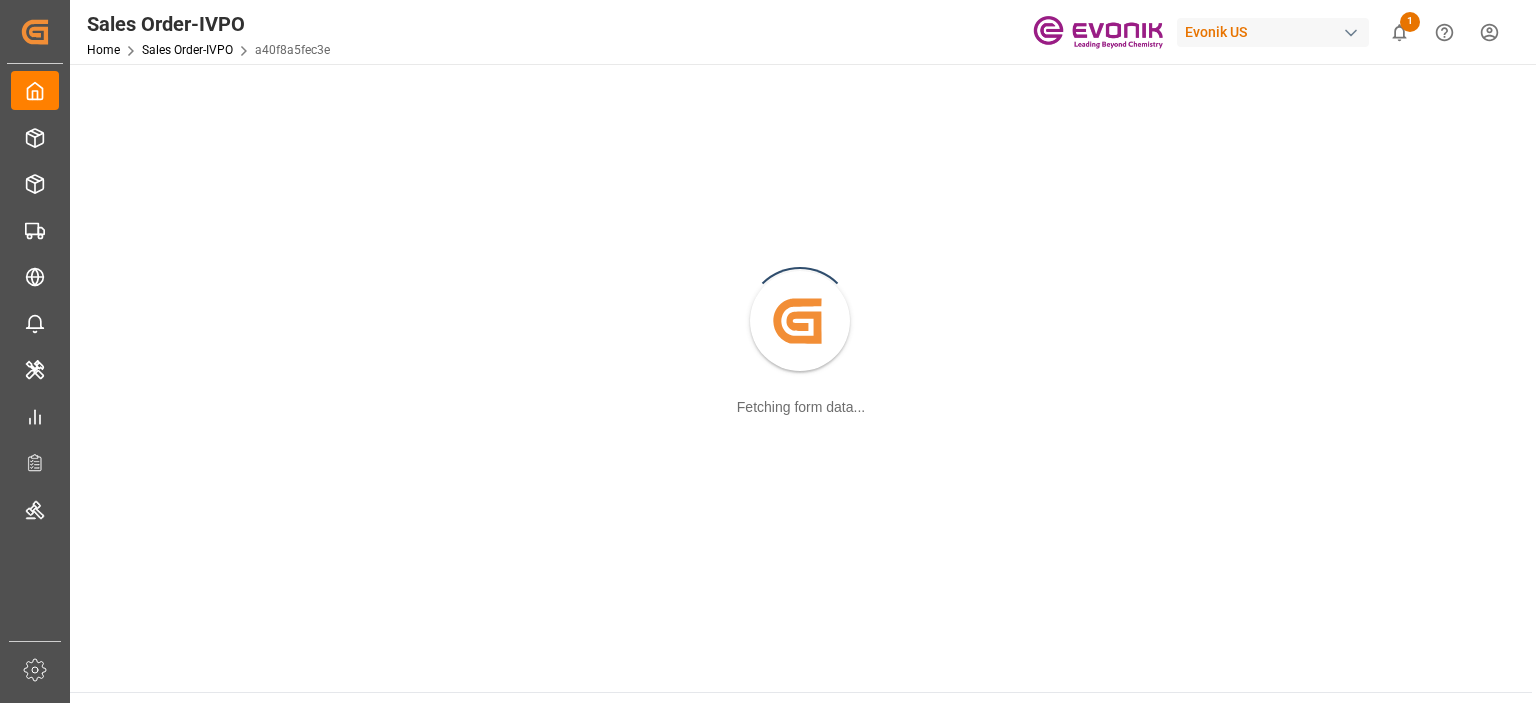 scroll, scrollTop: 0, scrollLeft: 0, axis: both 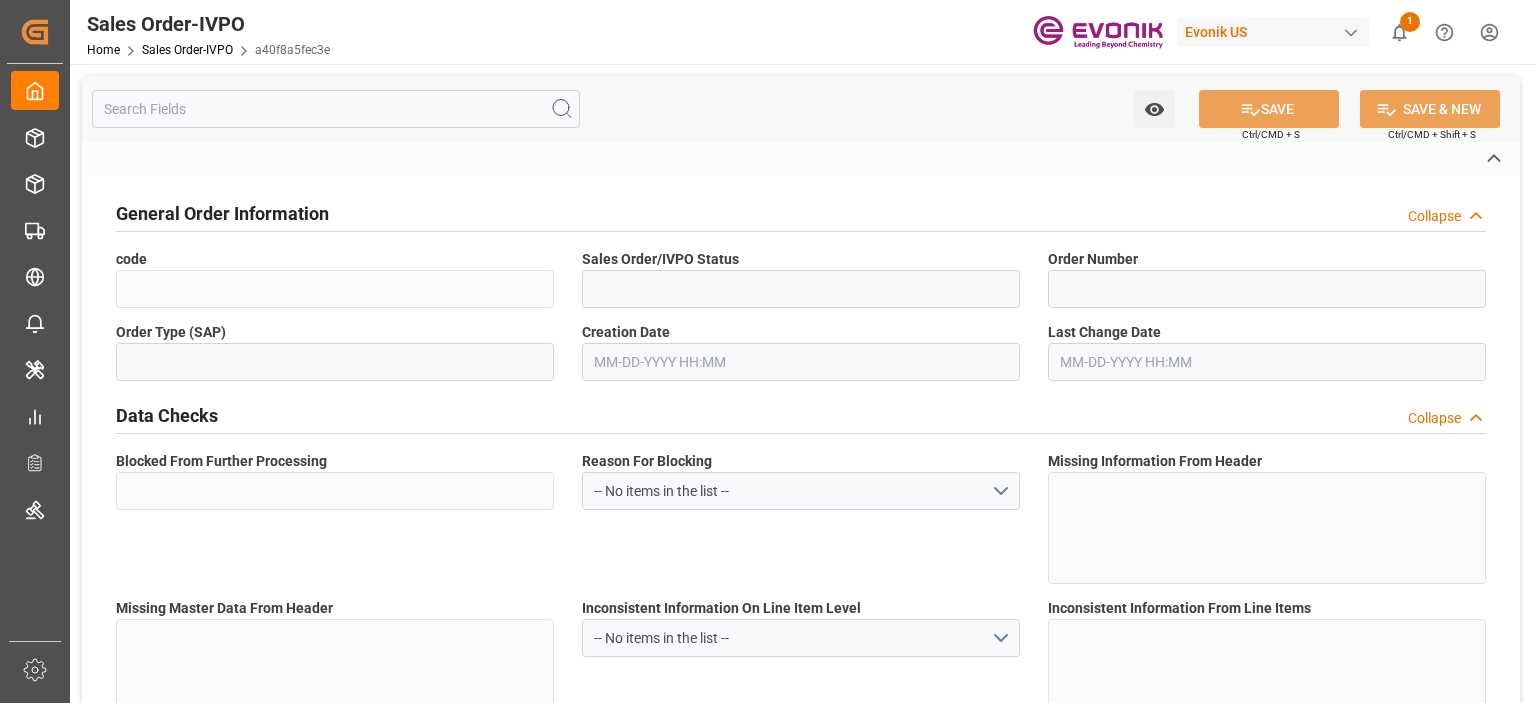 type on "a40f8a5fec3e" 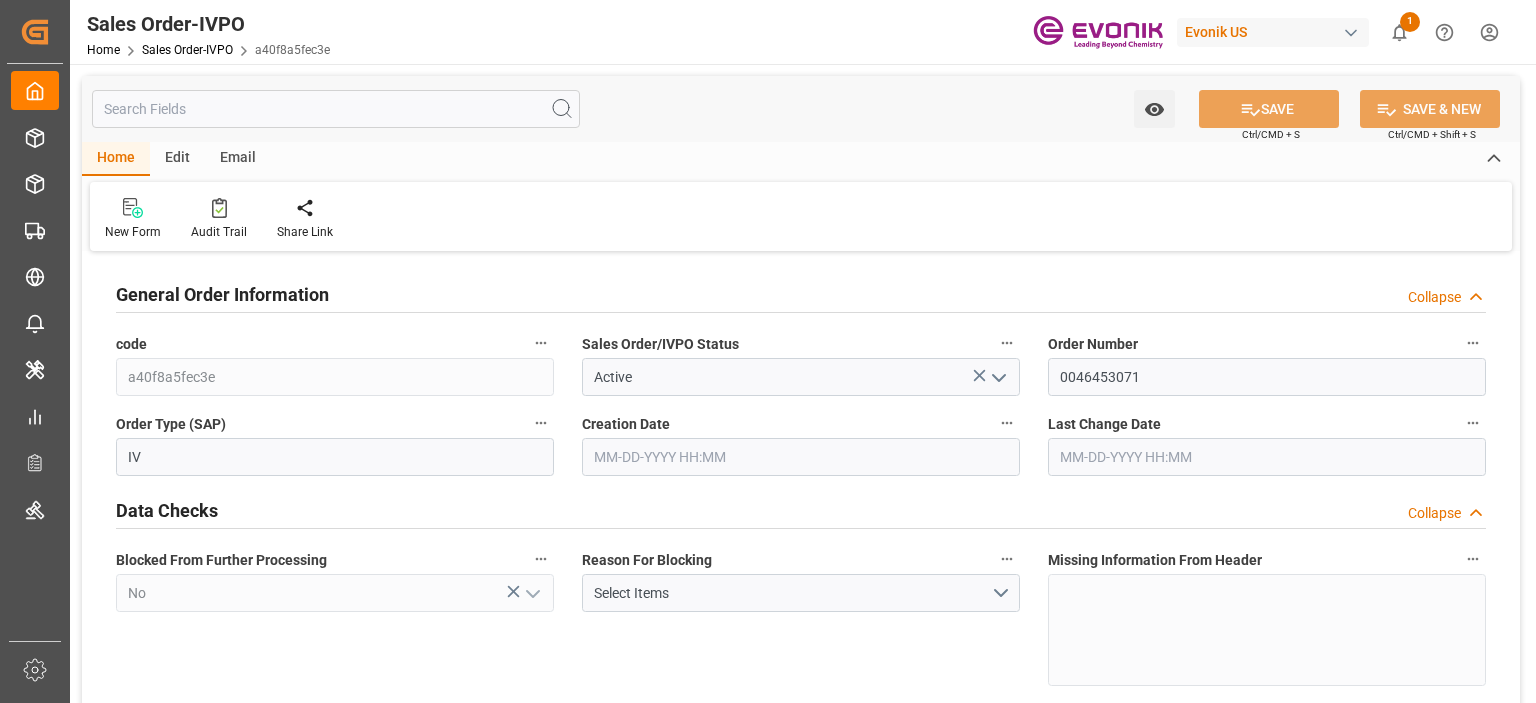 type on "JPYOK" 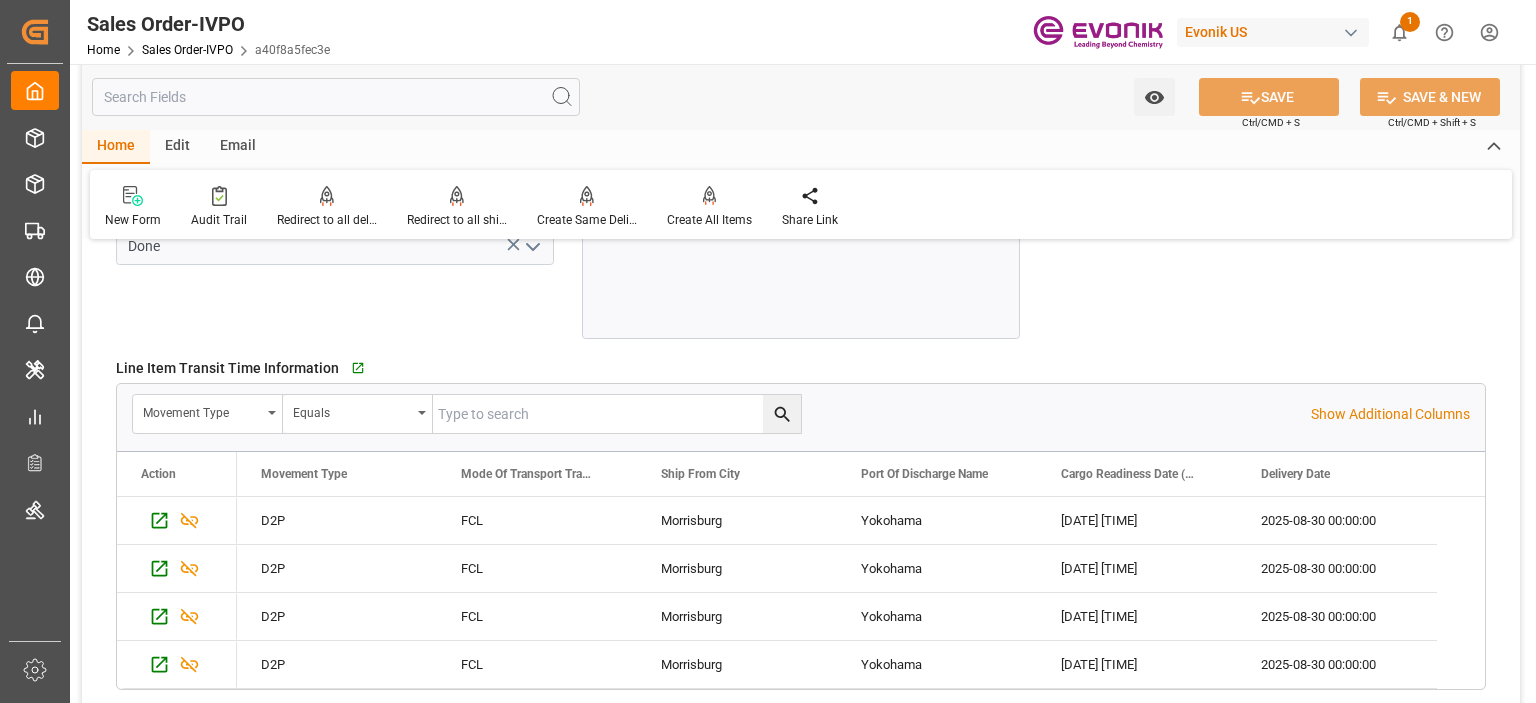 scroll, scrollTop: 3800, scrollLeft: 0, axis: vertical 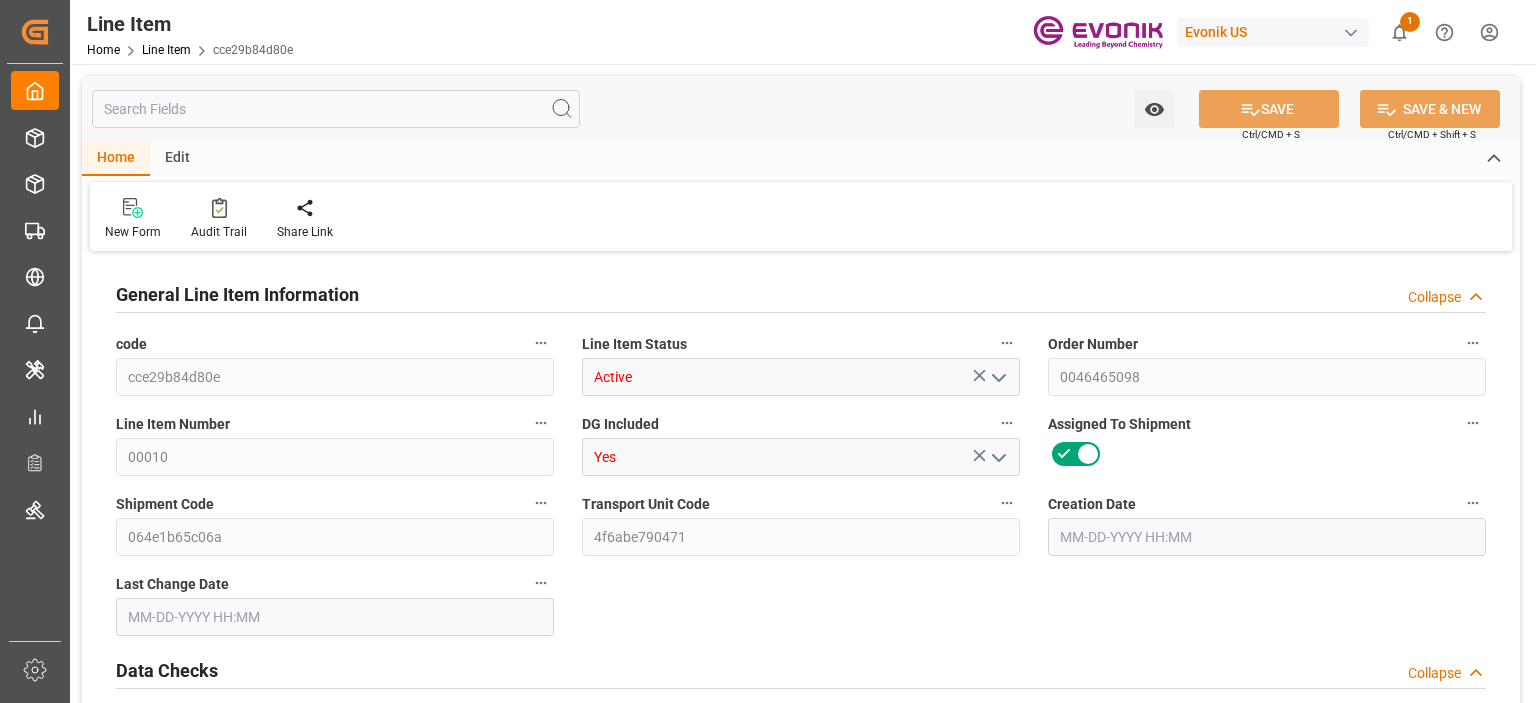 type on "1" 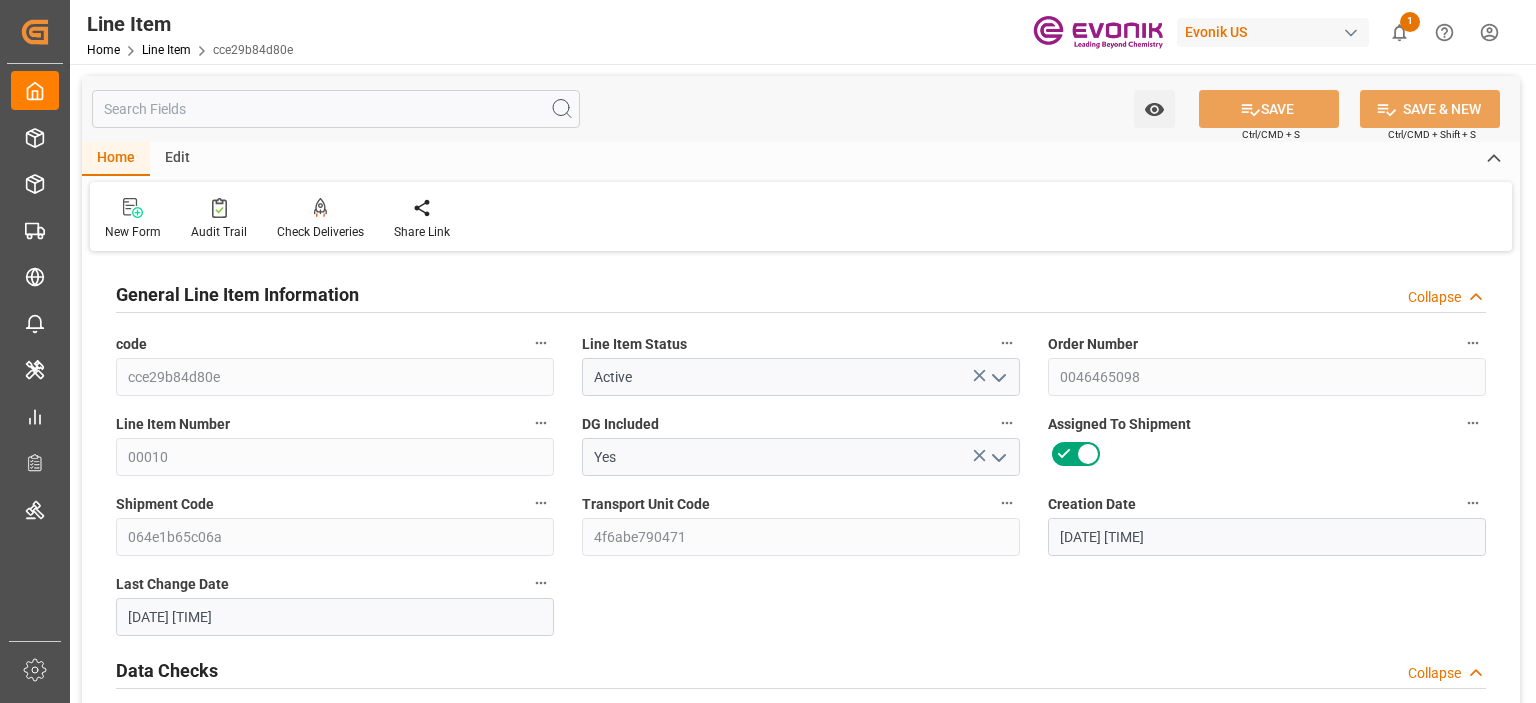 type on "07-24-2025 13:14" 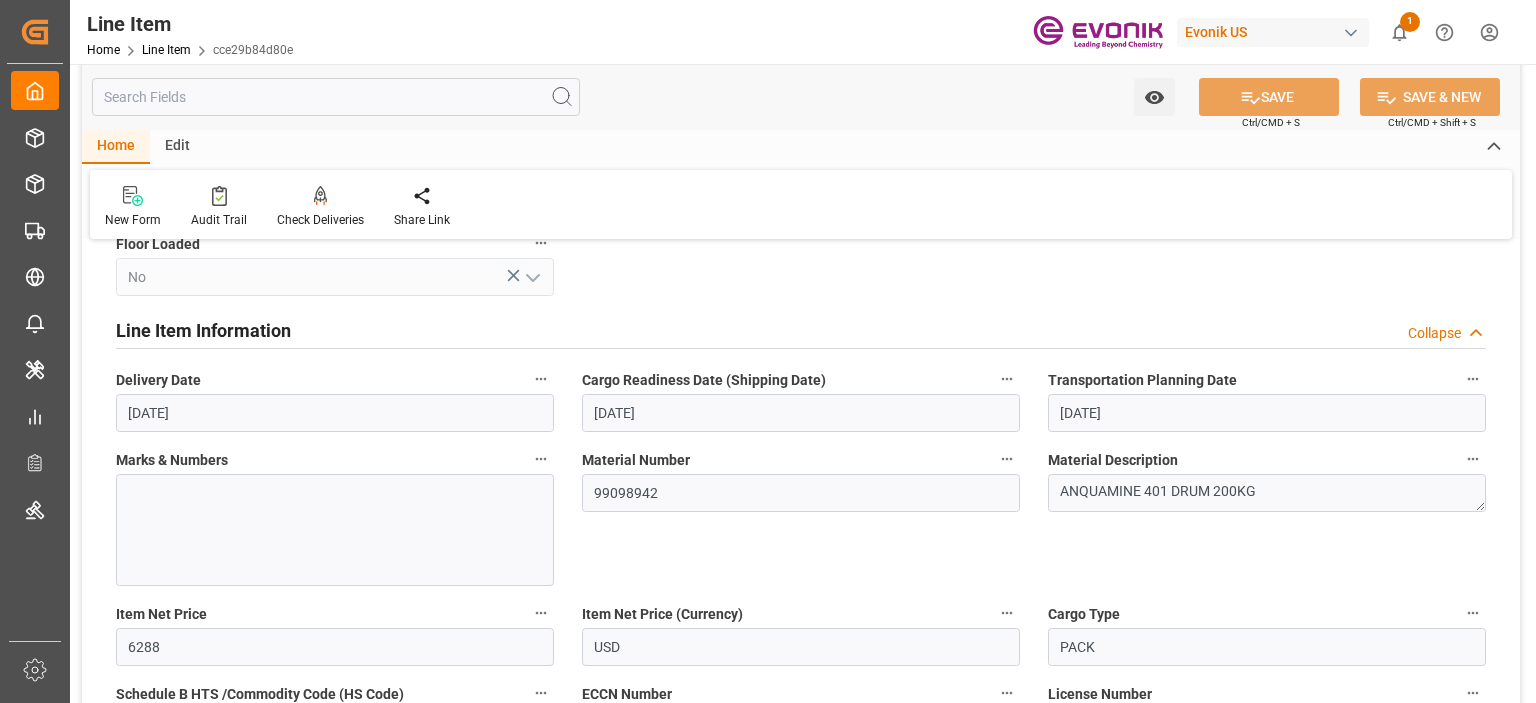 scroll, scrollTop: 1200, scrollLeft: 0, axis: vertical 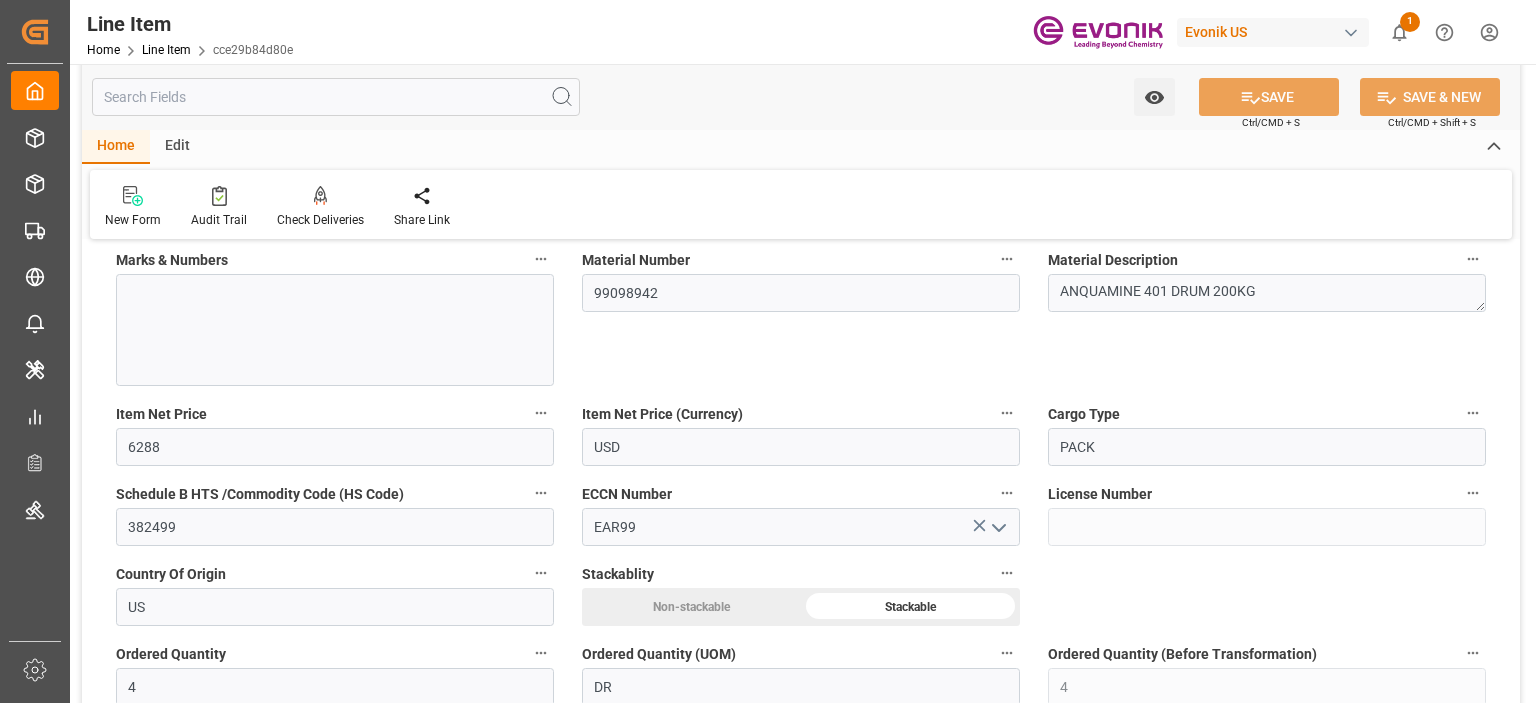 click at bounding box center [336, 97] 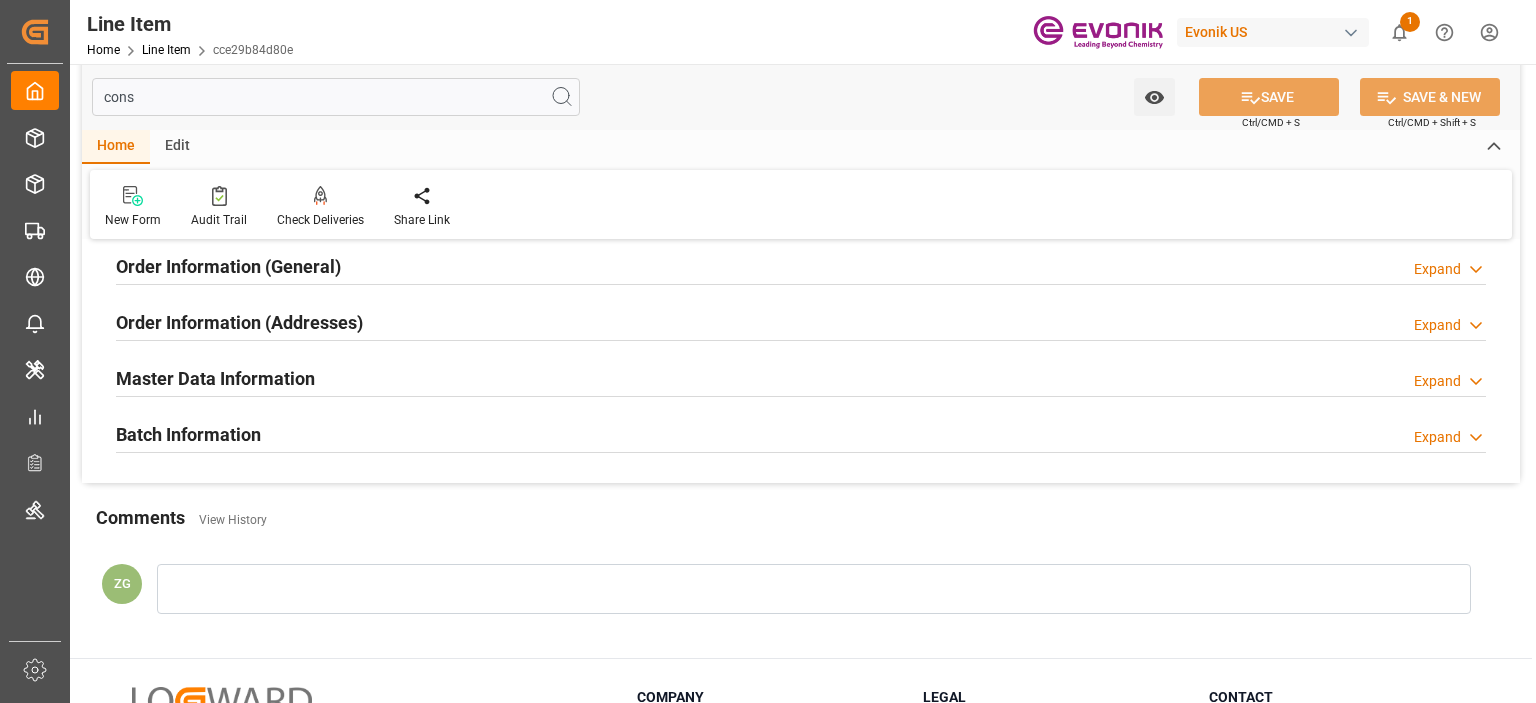 scroll, scrollTop: 28, scrollLeft: 0, axis: vertical 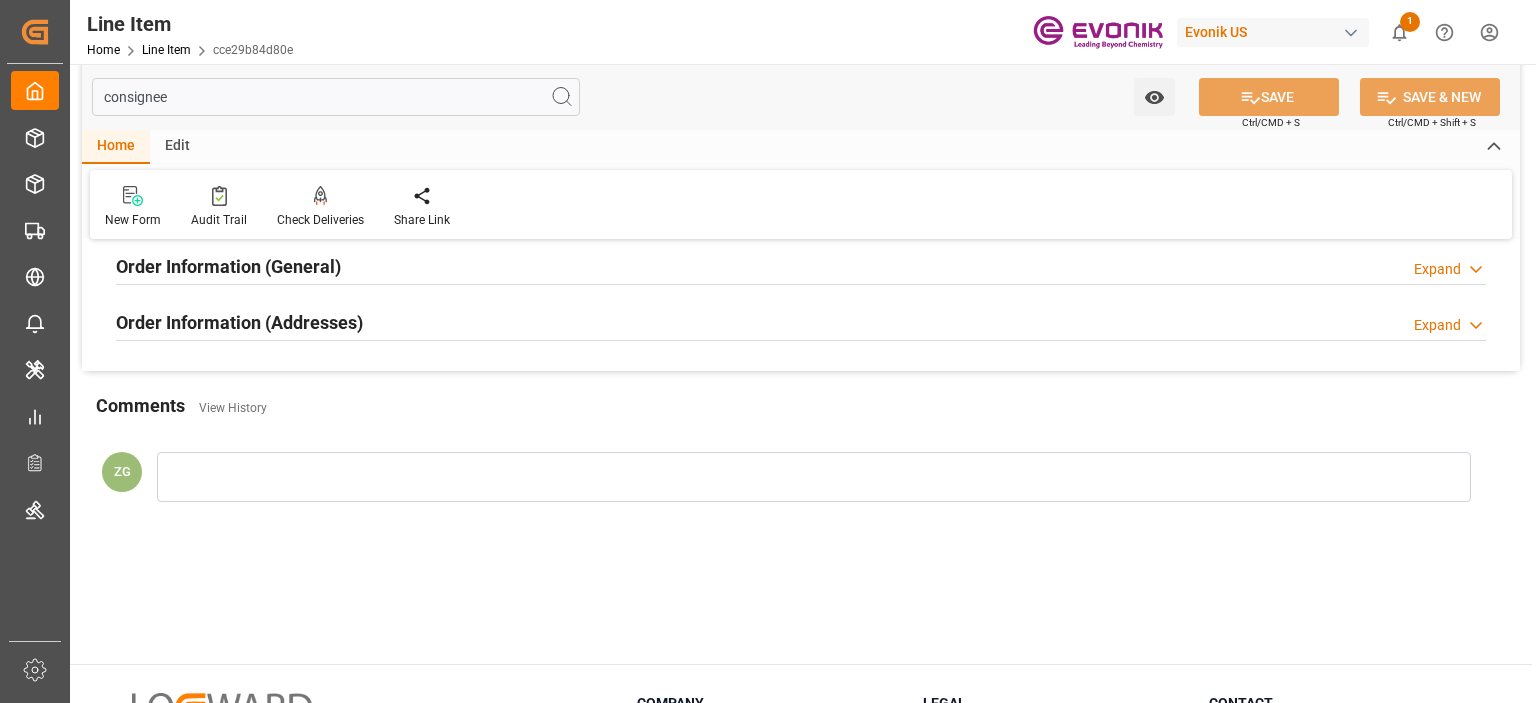 type on "consignee" 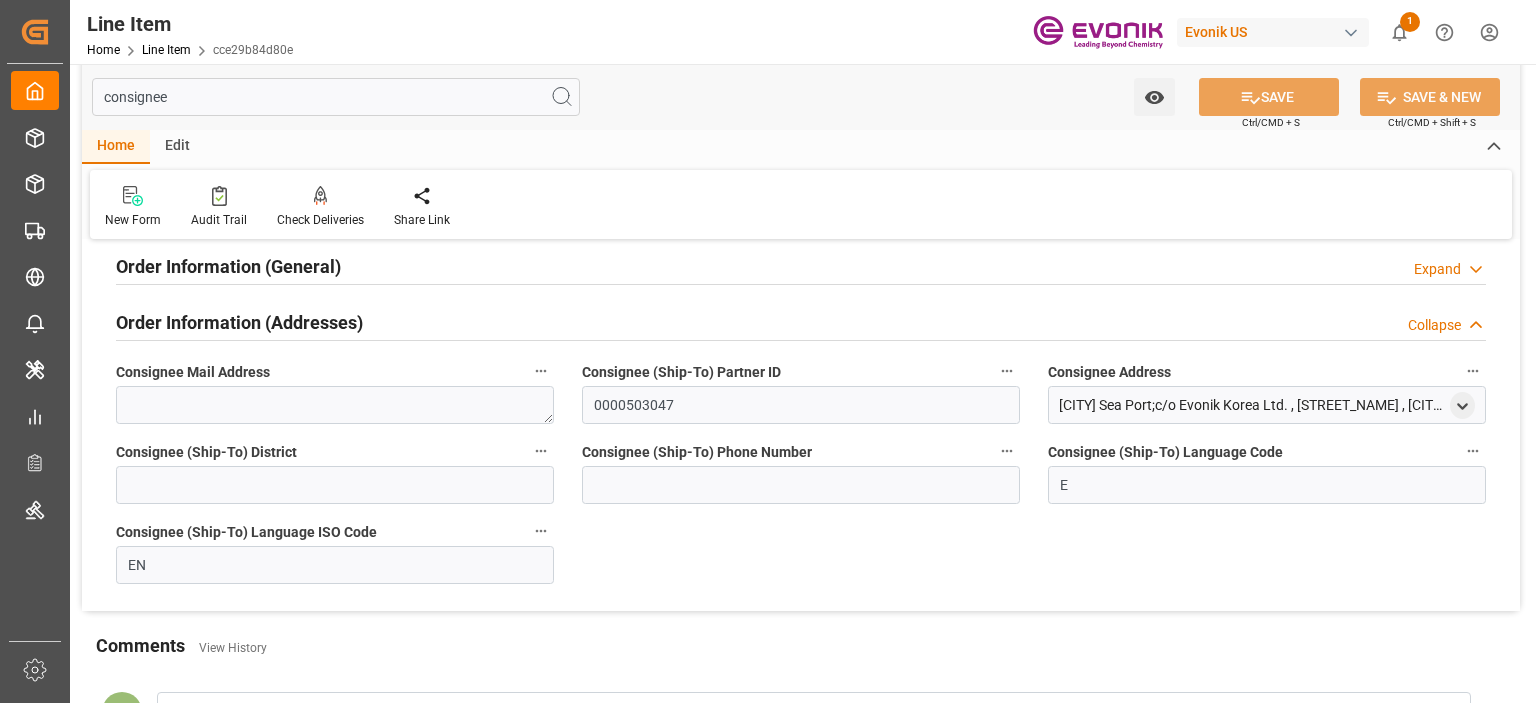 click on "Order Information (General)" at bounding box center [228, 266] 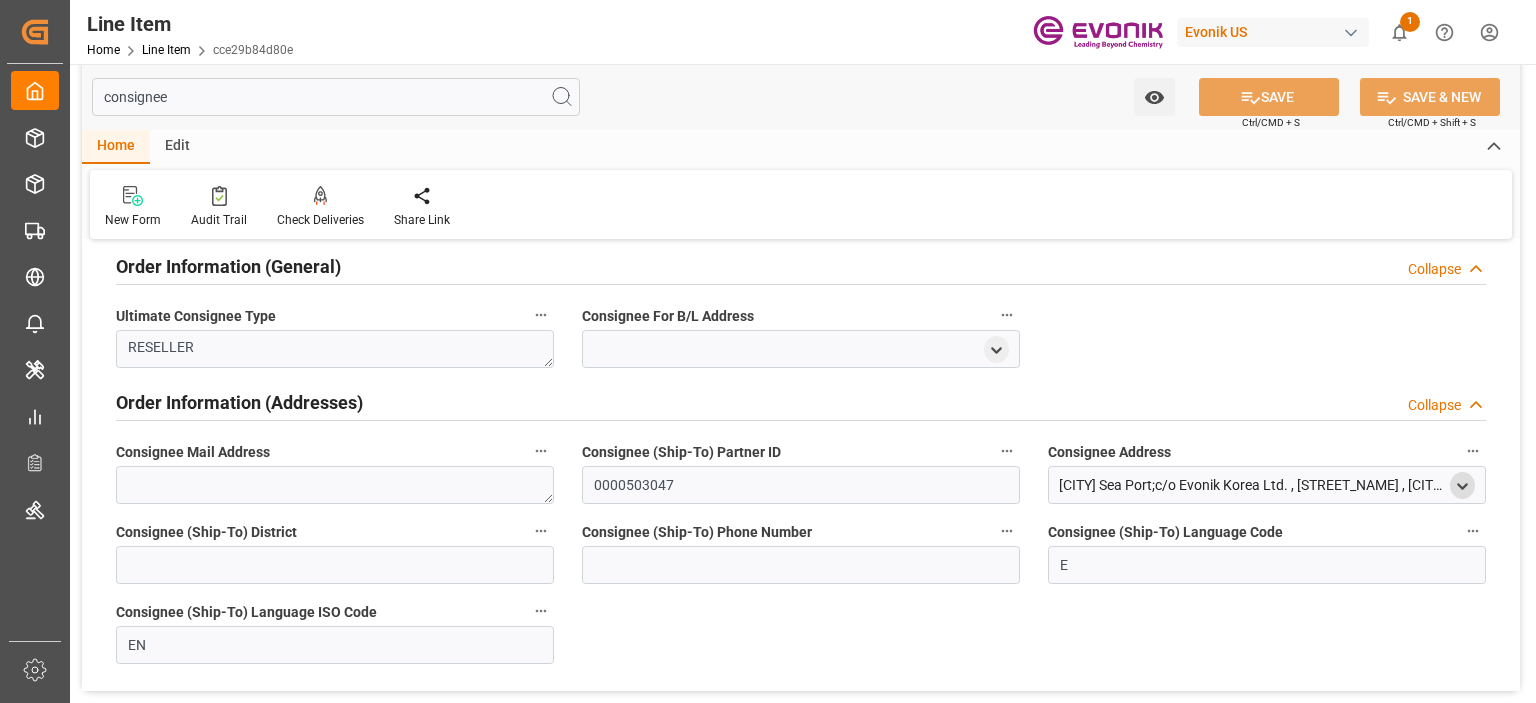 click at bounding box center (1462, 485) 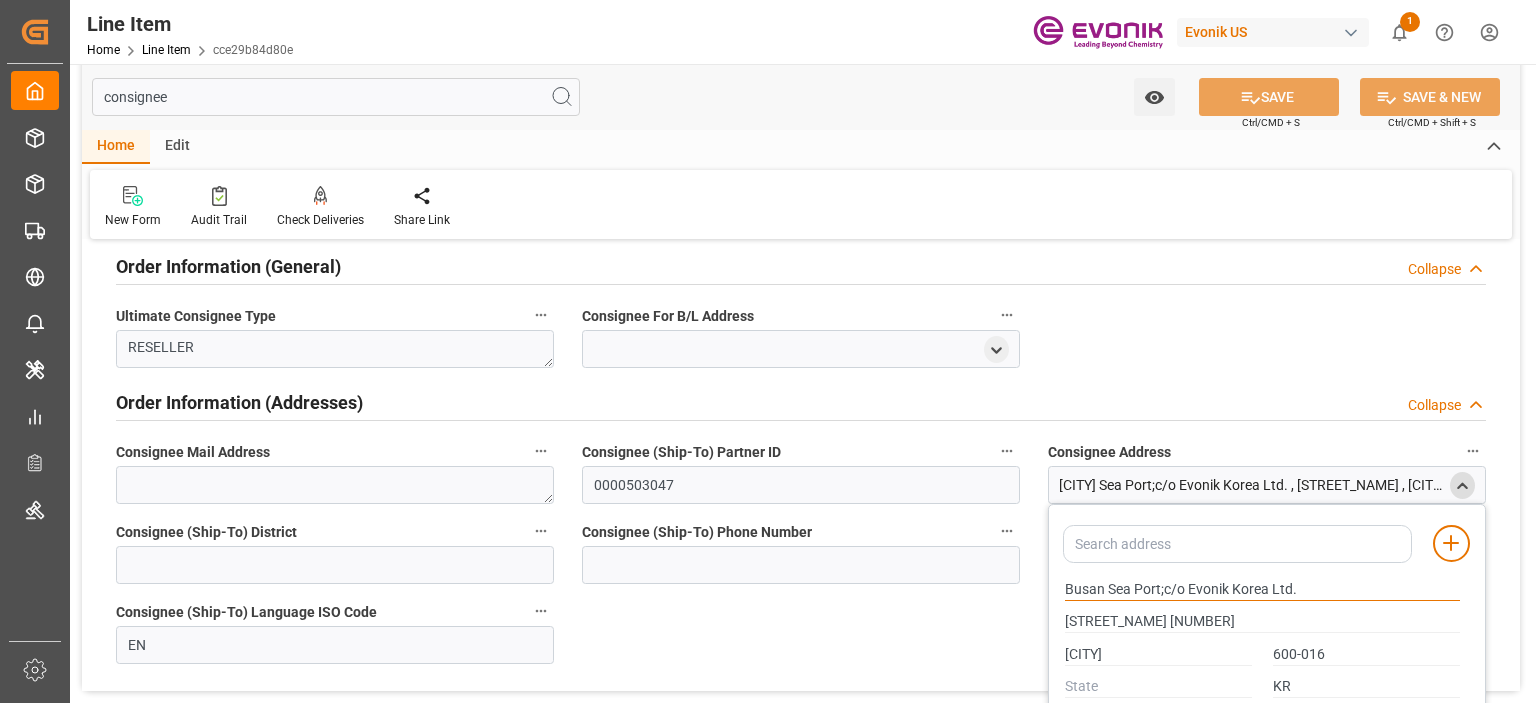 drag, startPoint x: 1065, startPoint y: 584, endPoint x: 1128, endPoint y: 584, distance: 63 